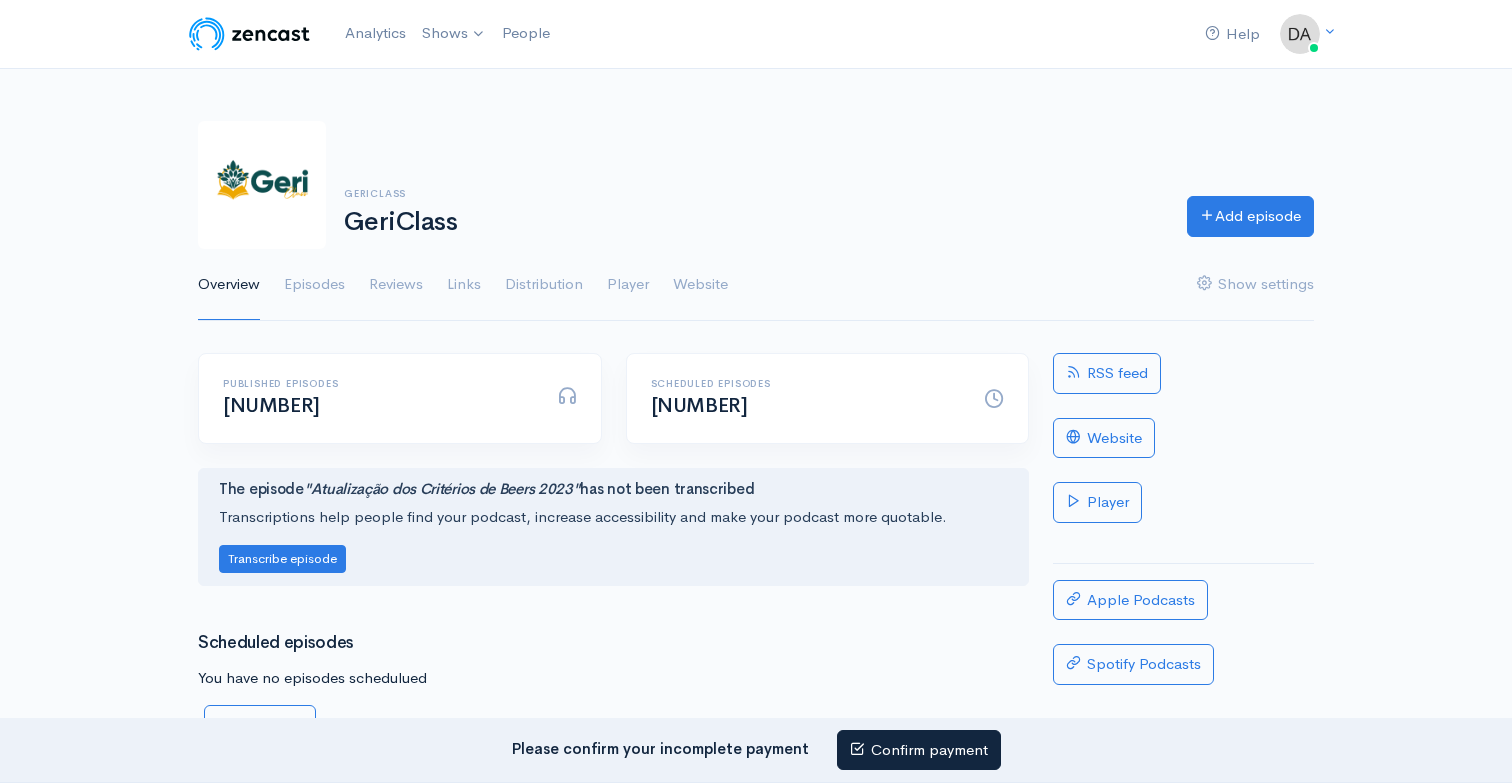 scroll, scrollTop: 0, scrollLeft: 0, axis: both 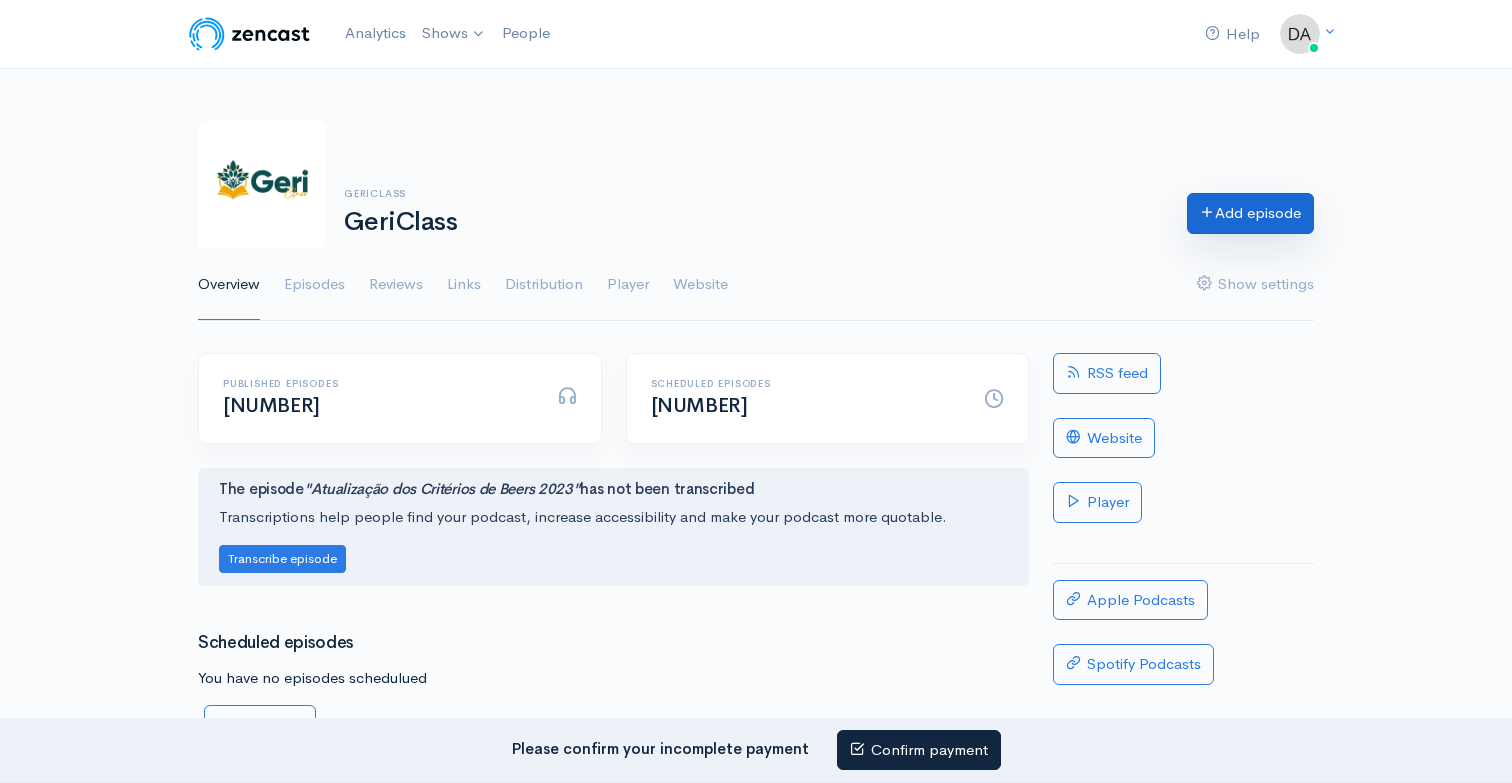 click on "Add episode" at bounding box center [1250, 213] 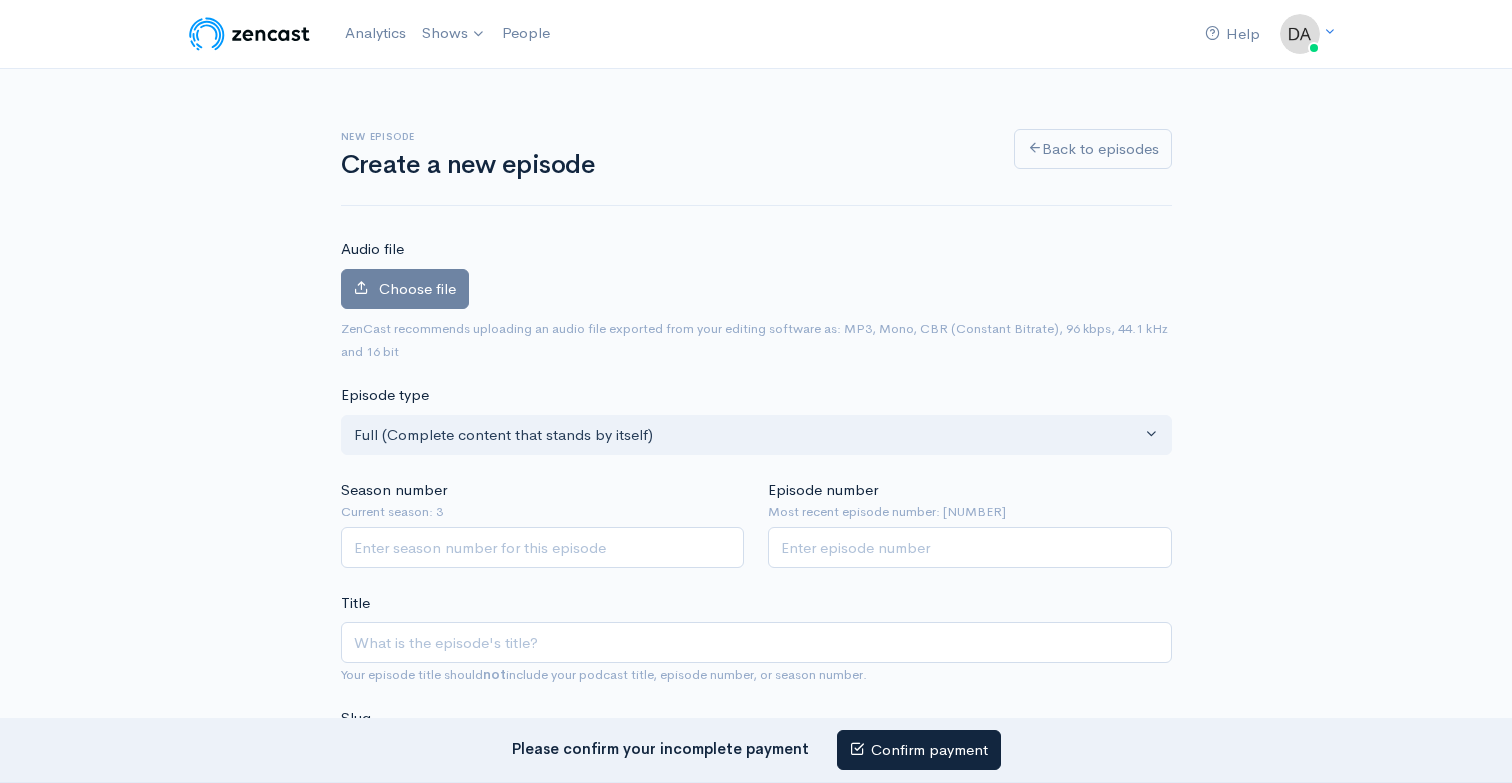 scroll, scrollTop: 0, scrollLeft: 0, axis: both 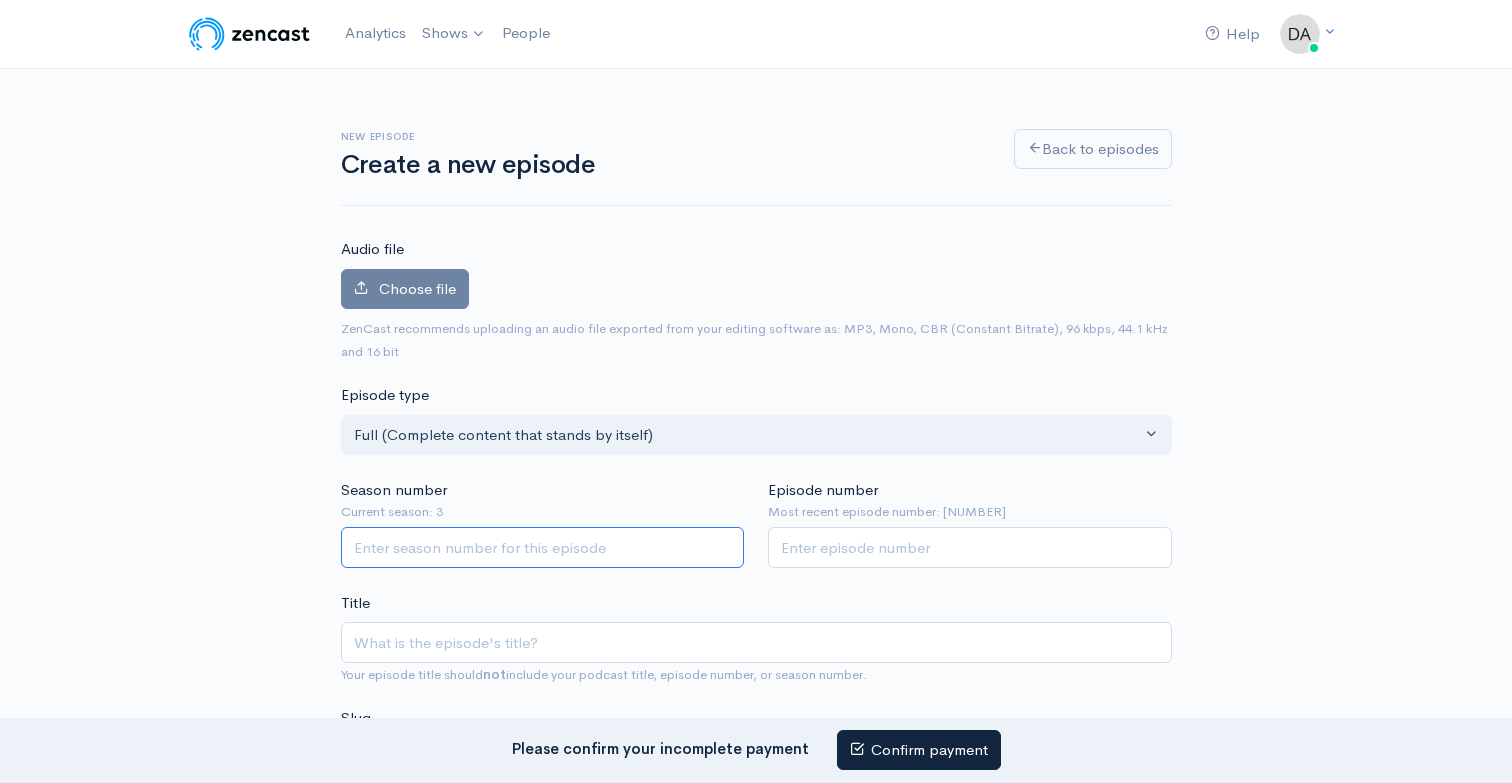 click on "Season number" at bounding box center [543, 547] 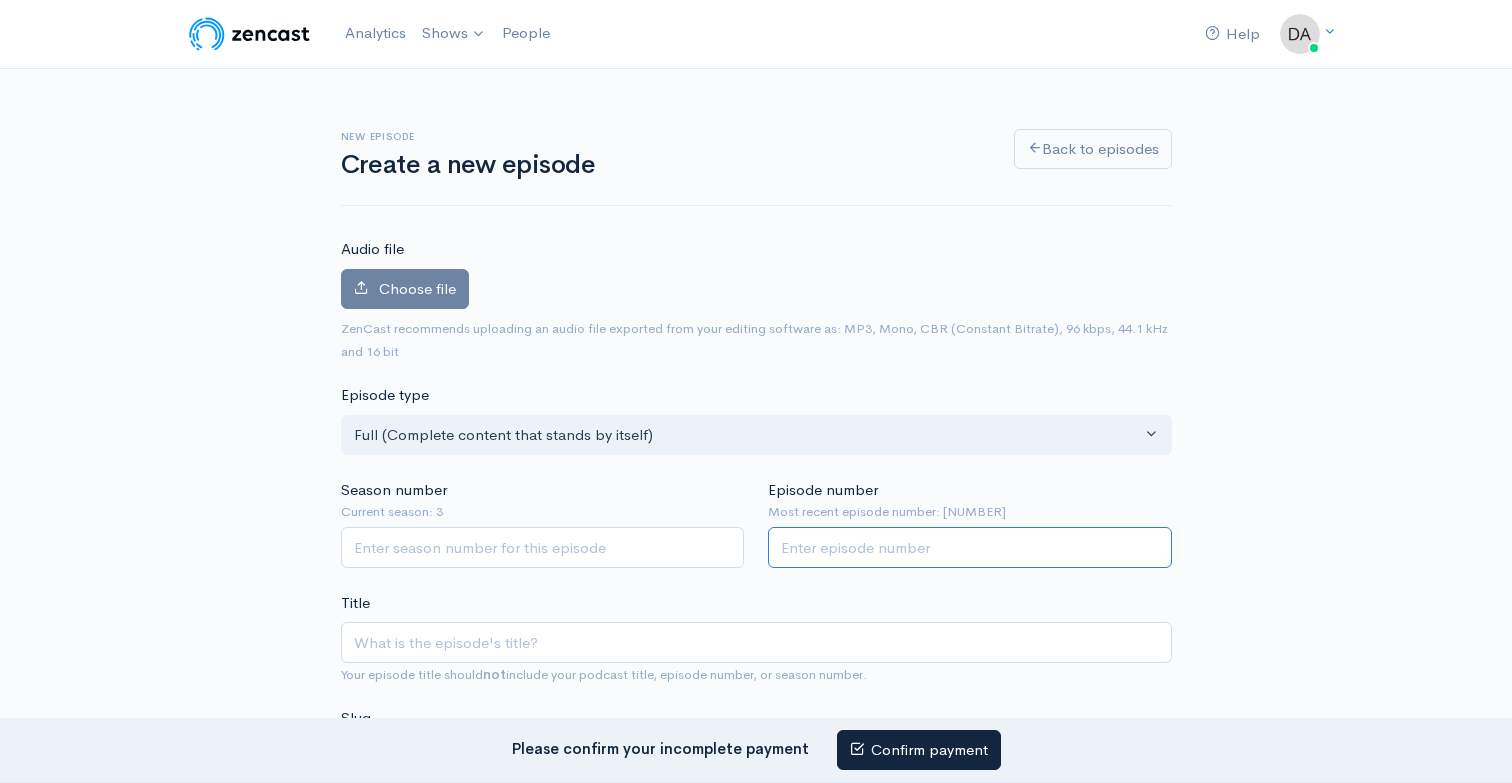 click on "Episode number" at bounding box center (970, 547) 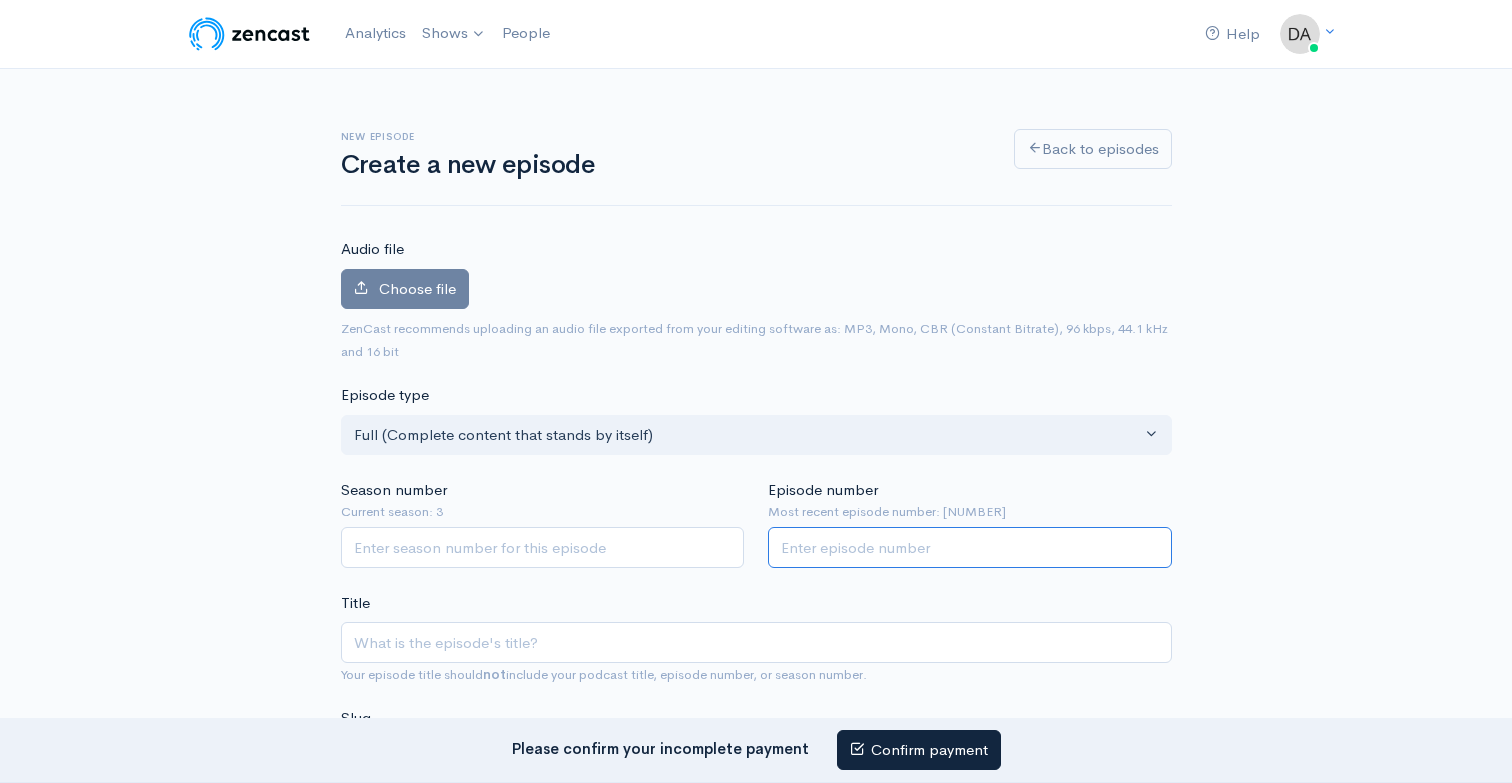 type on "[NUMBER]" 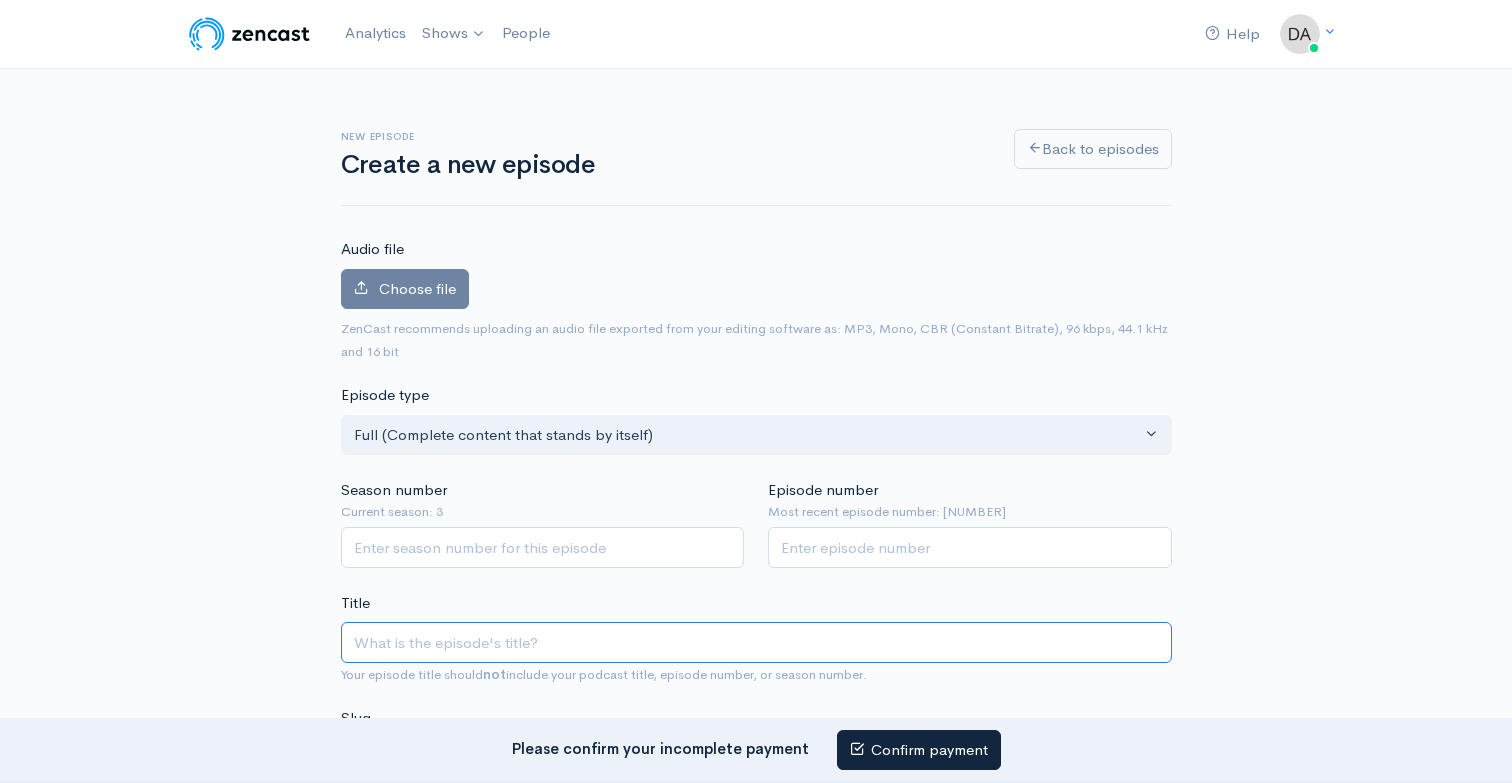 click on "Title" at bounding box center [756, 642] 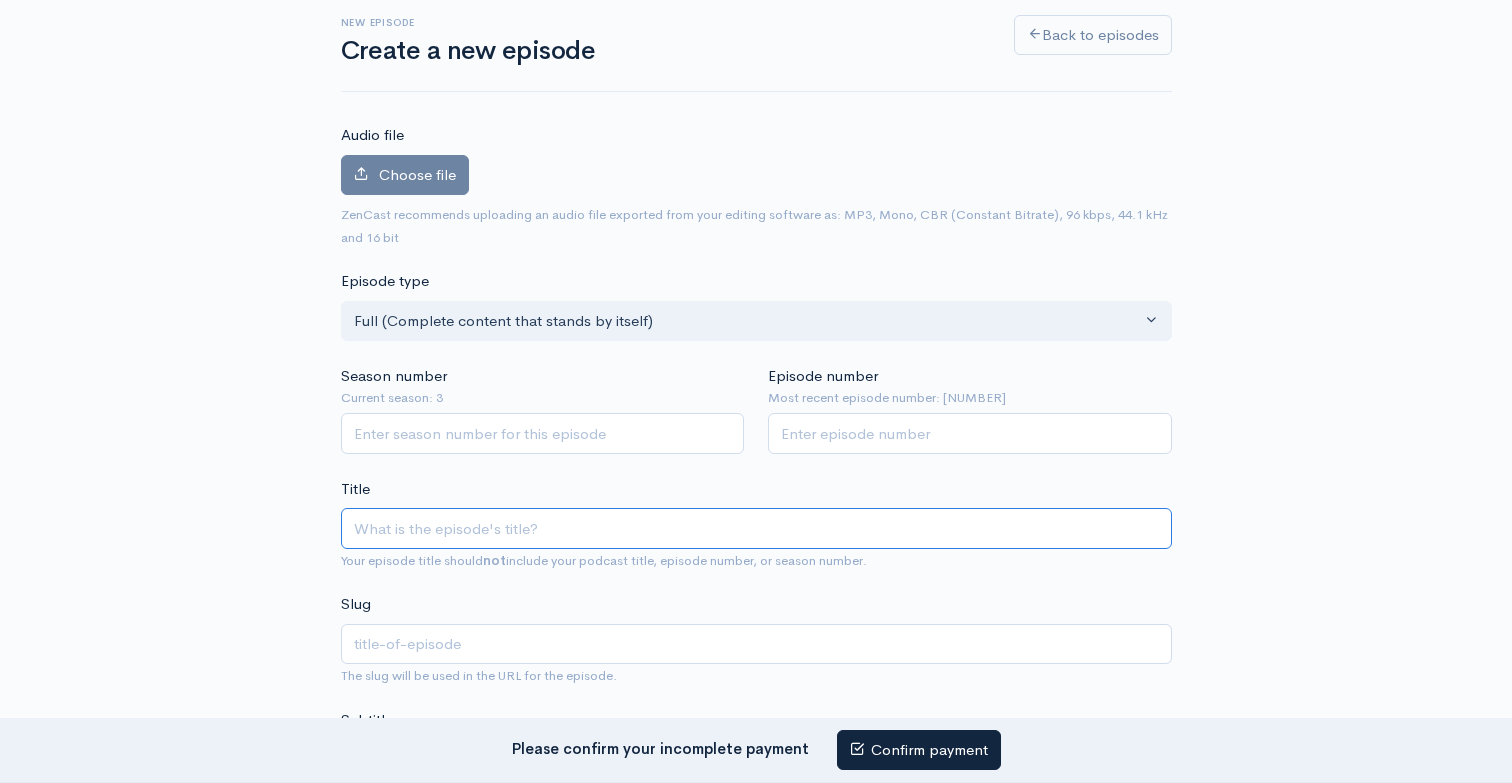 scroll, scrollTop: 119, scrollLeft: 0, axis: vertical 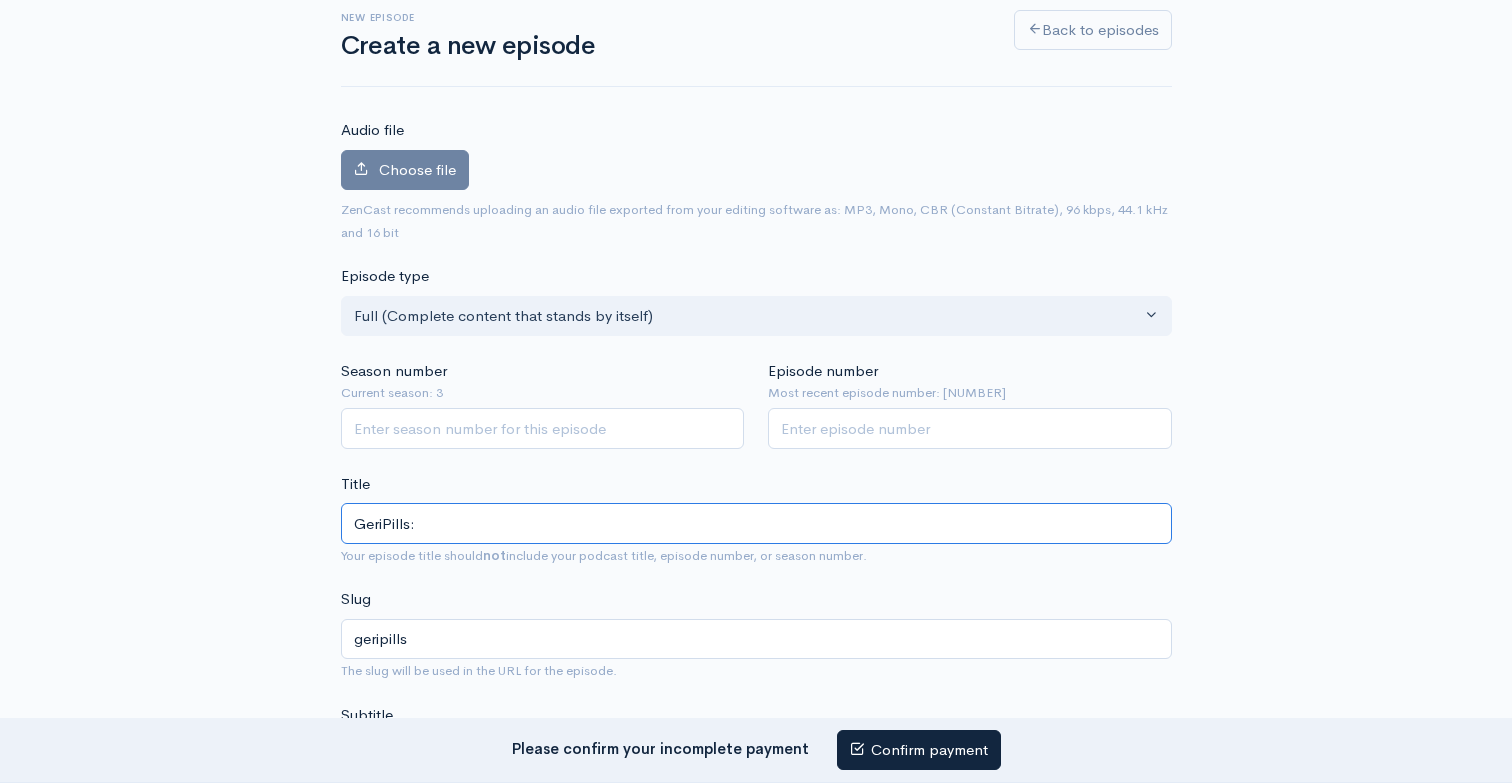 paste on "Tempo de uso de omeprazol" 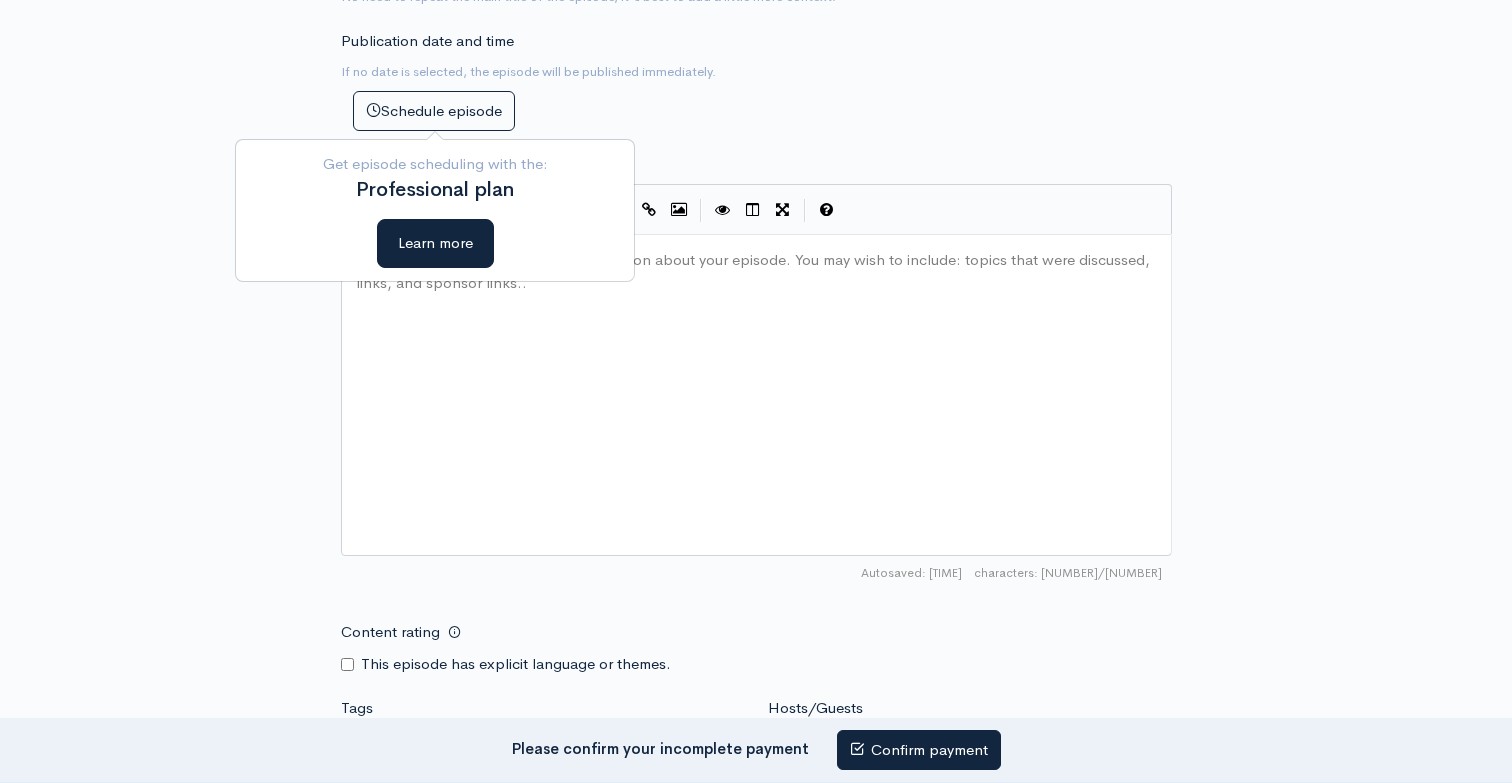 scroll, scrollTop: 943, scrollLeft: 0, axis: vertical 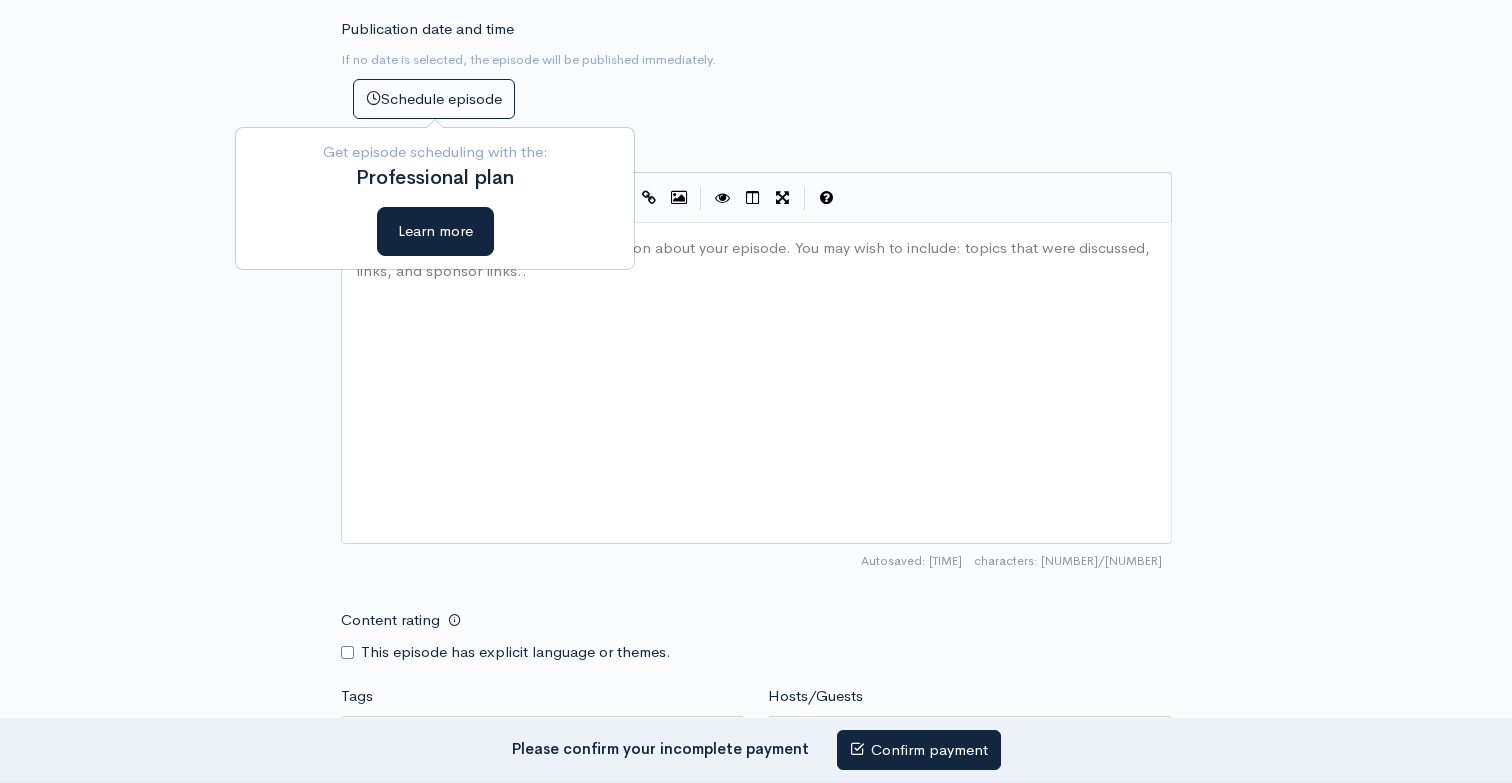 type on "GeriPills: Tempo de uso de omeprazol" 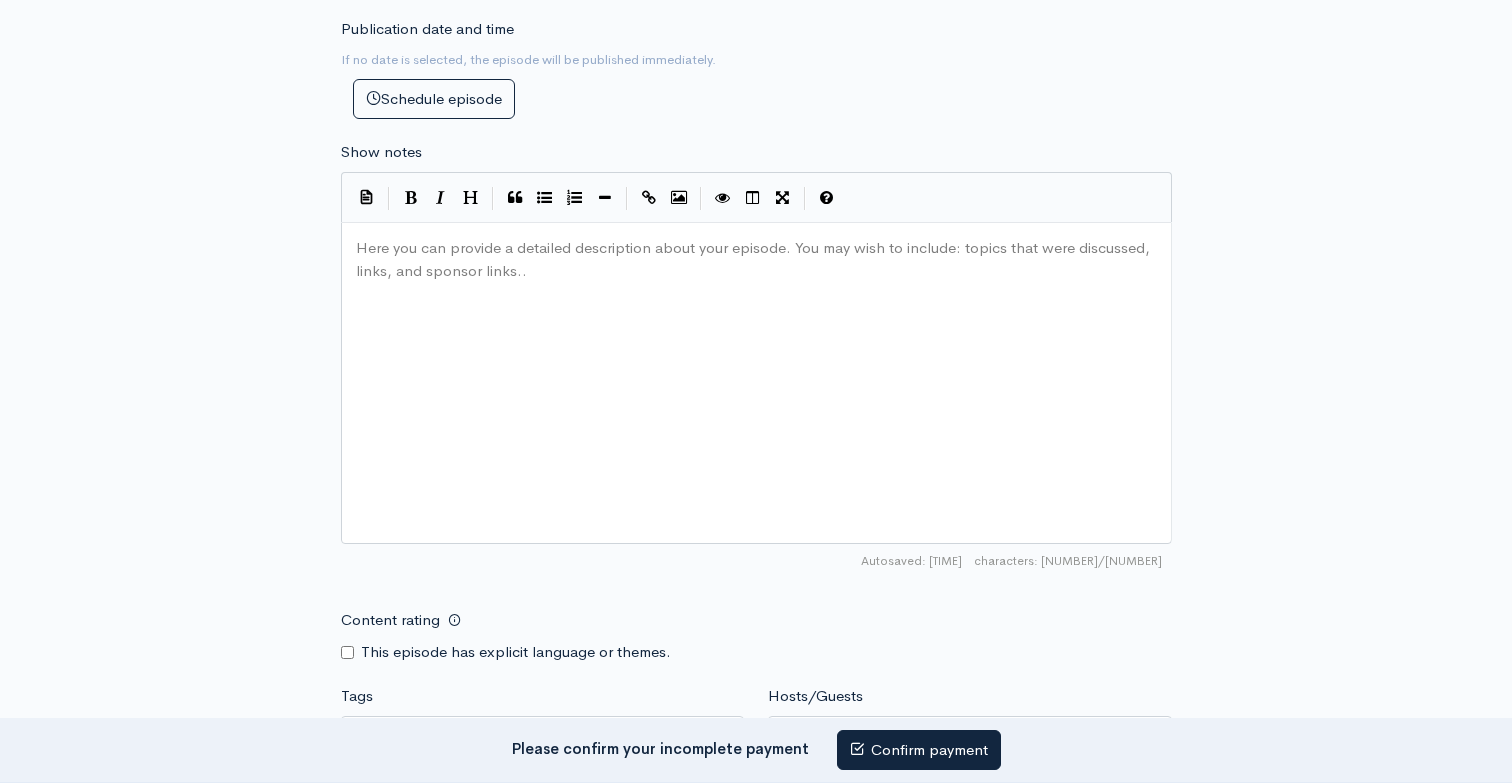 click on "Here you can provide a detailed description about your episode. You may wish to include: topics that were discussed, links, and sponsor links.. [REDACTED]  ​" at bounding box center (781, 408) 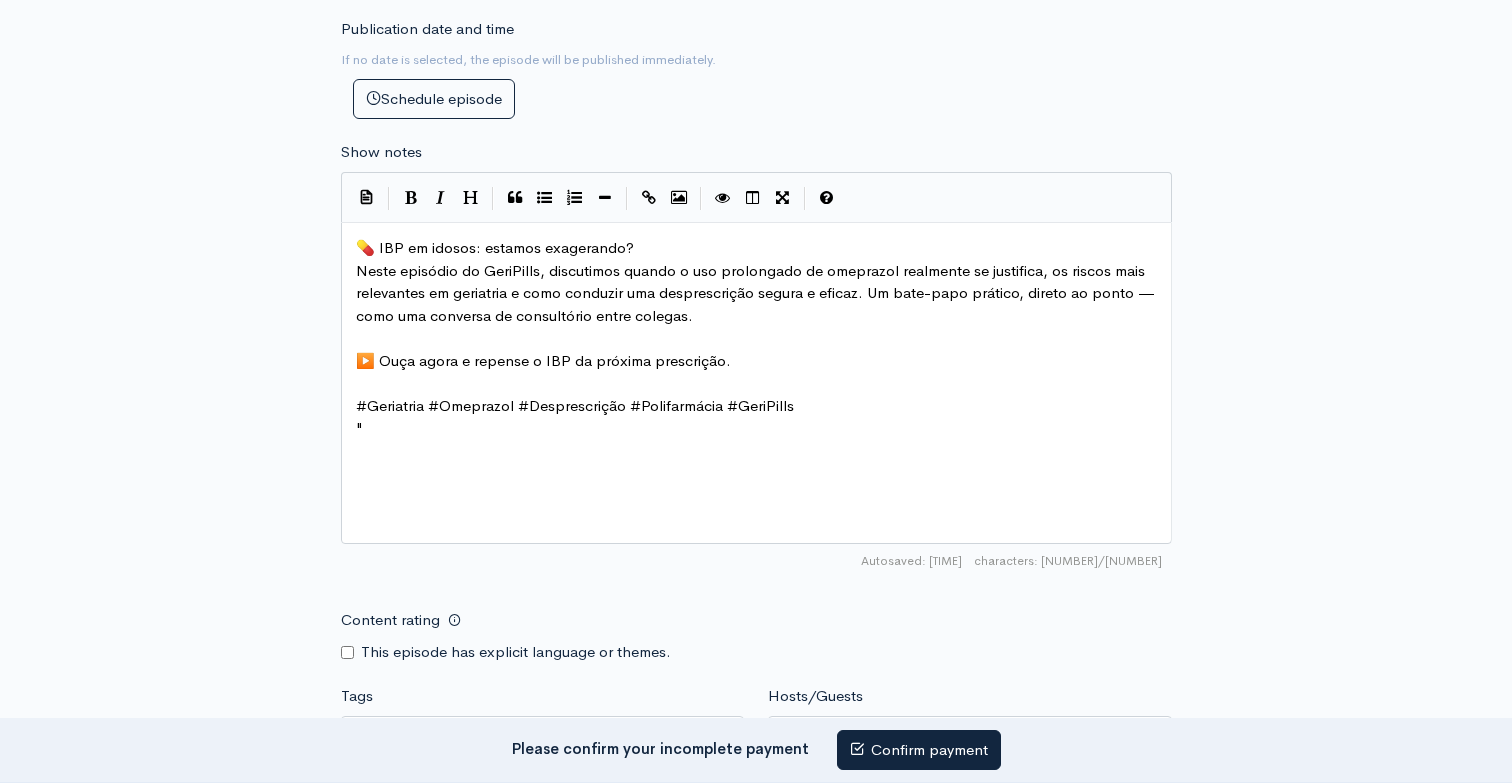 click on "💊 IBP em idosos: estamos exagerando?" at bounding box center [495, 247] 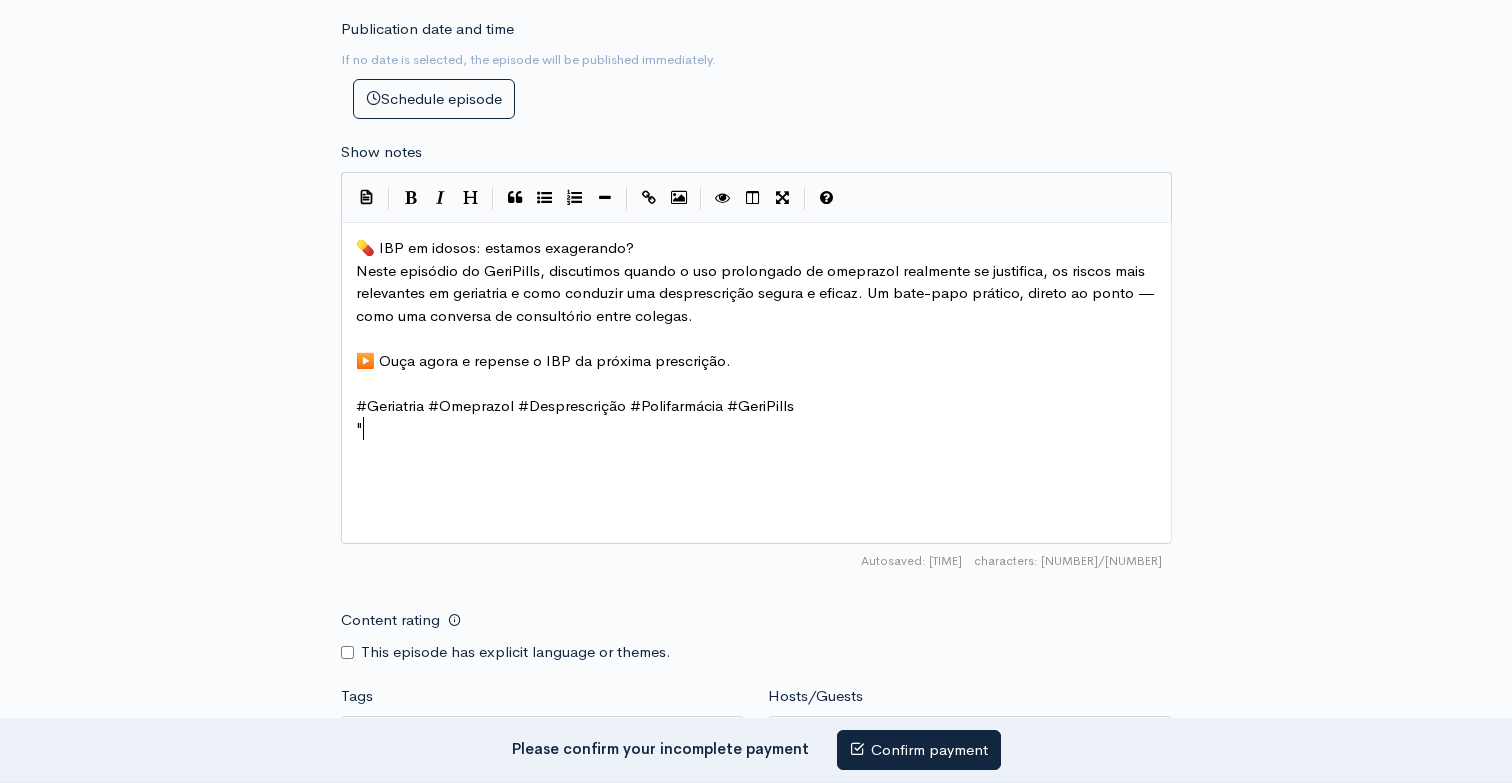 click on """ at bounding box center (756, 428) 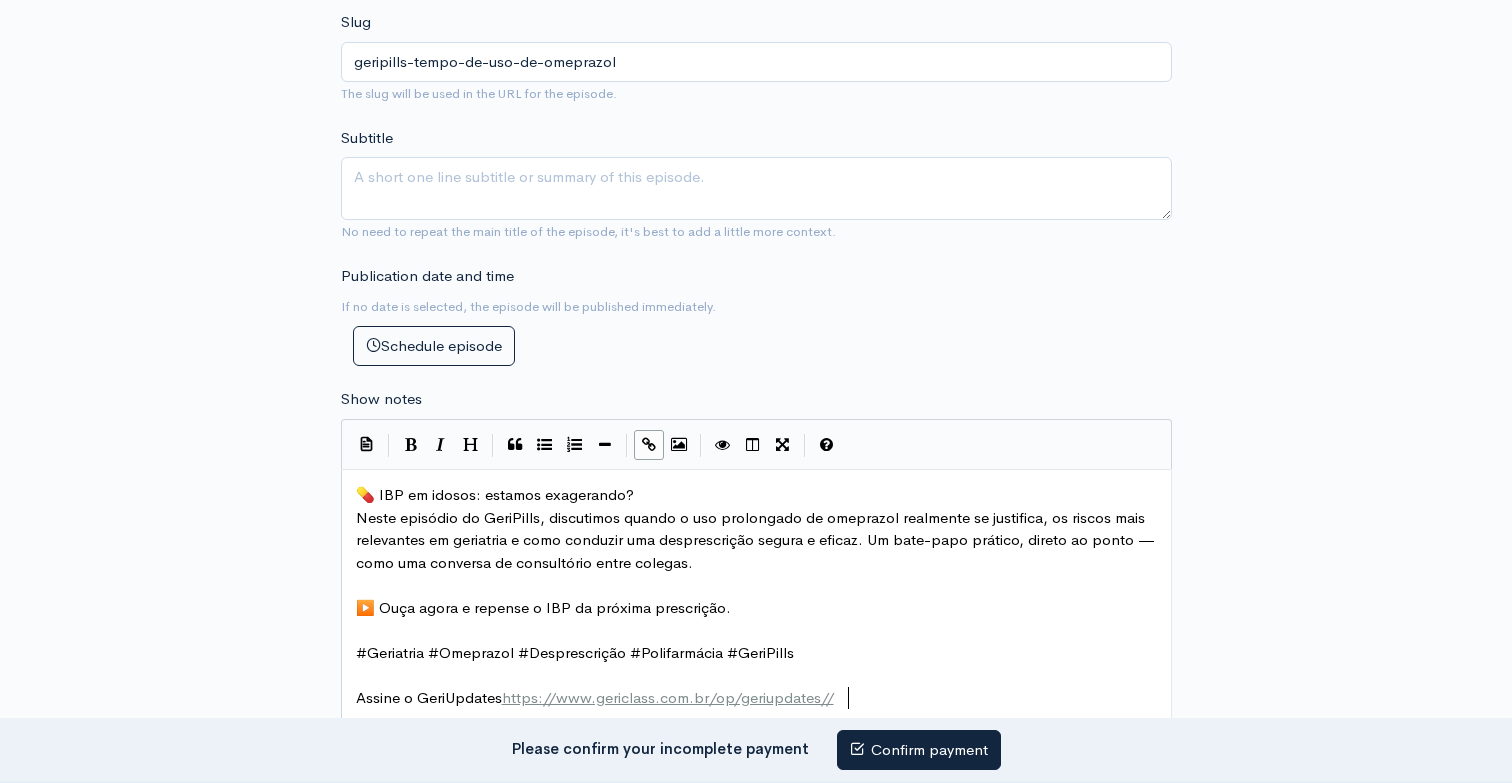 scroll, scrollTop: 0, scrollLeft: 0, axis: both 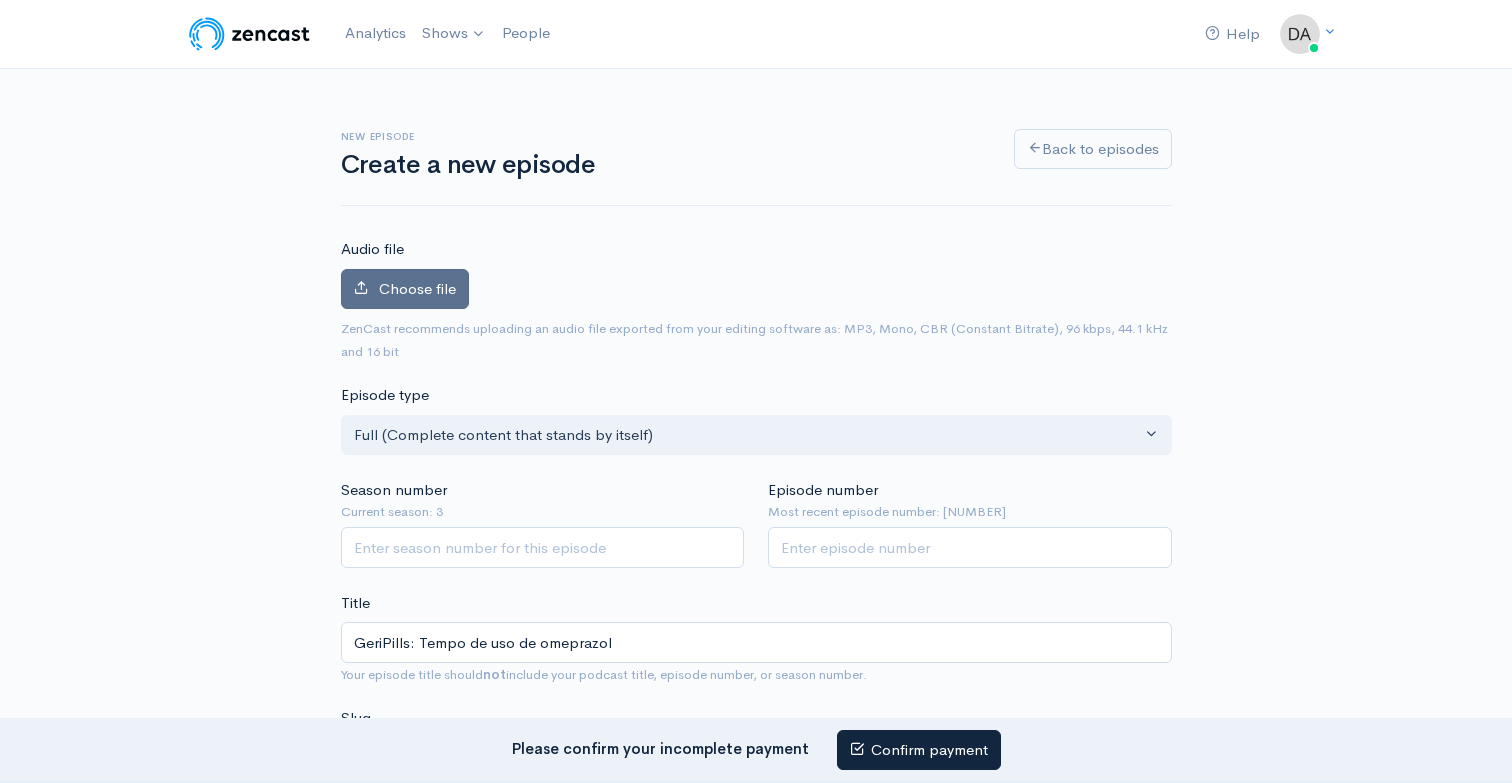 click on "Choose file                     [NUMBER]" at bounding box center (756, 293) 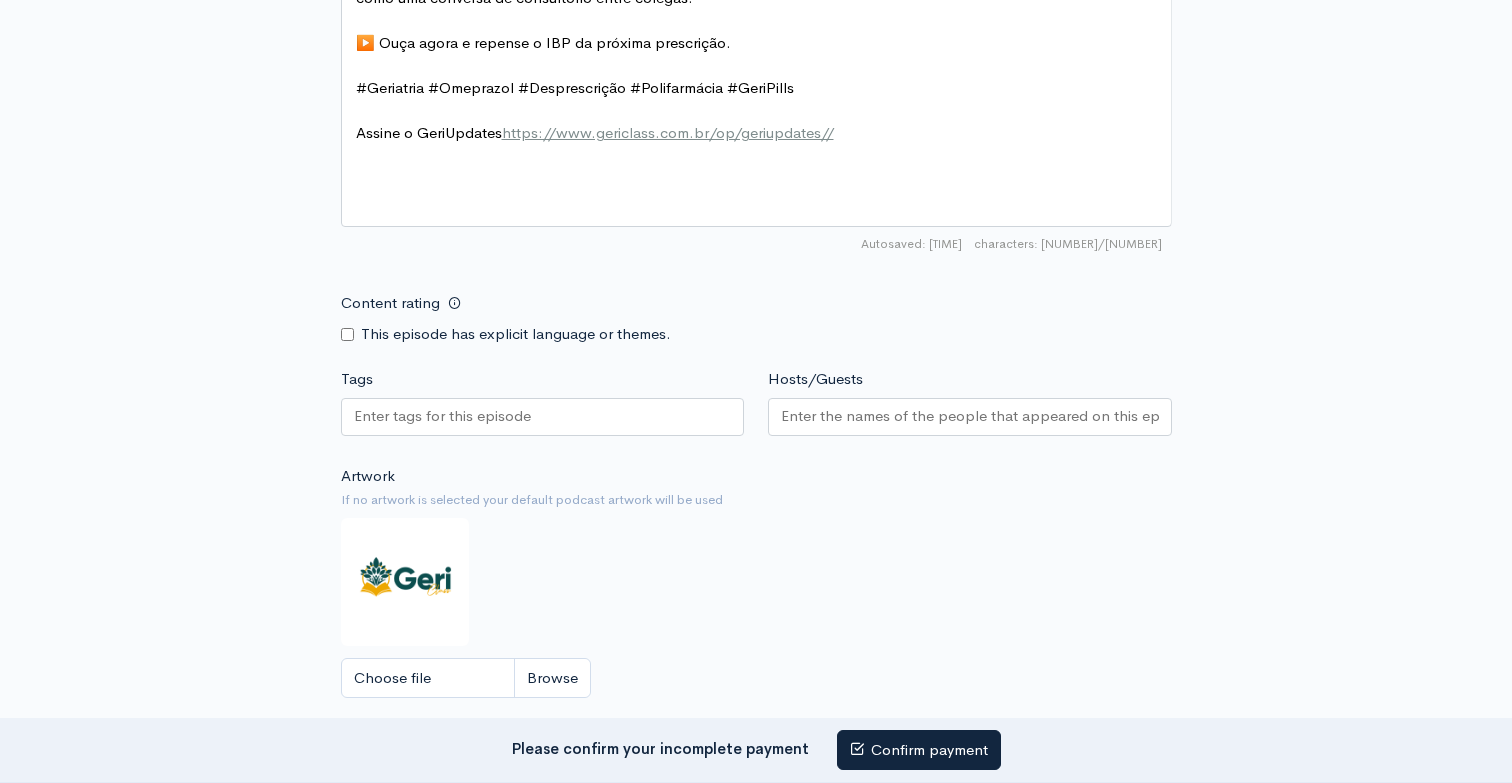 scroll, scrollTop: 1746, scrollLeft: 0, axis: vertical 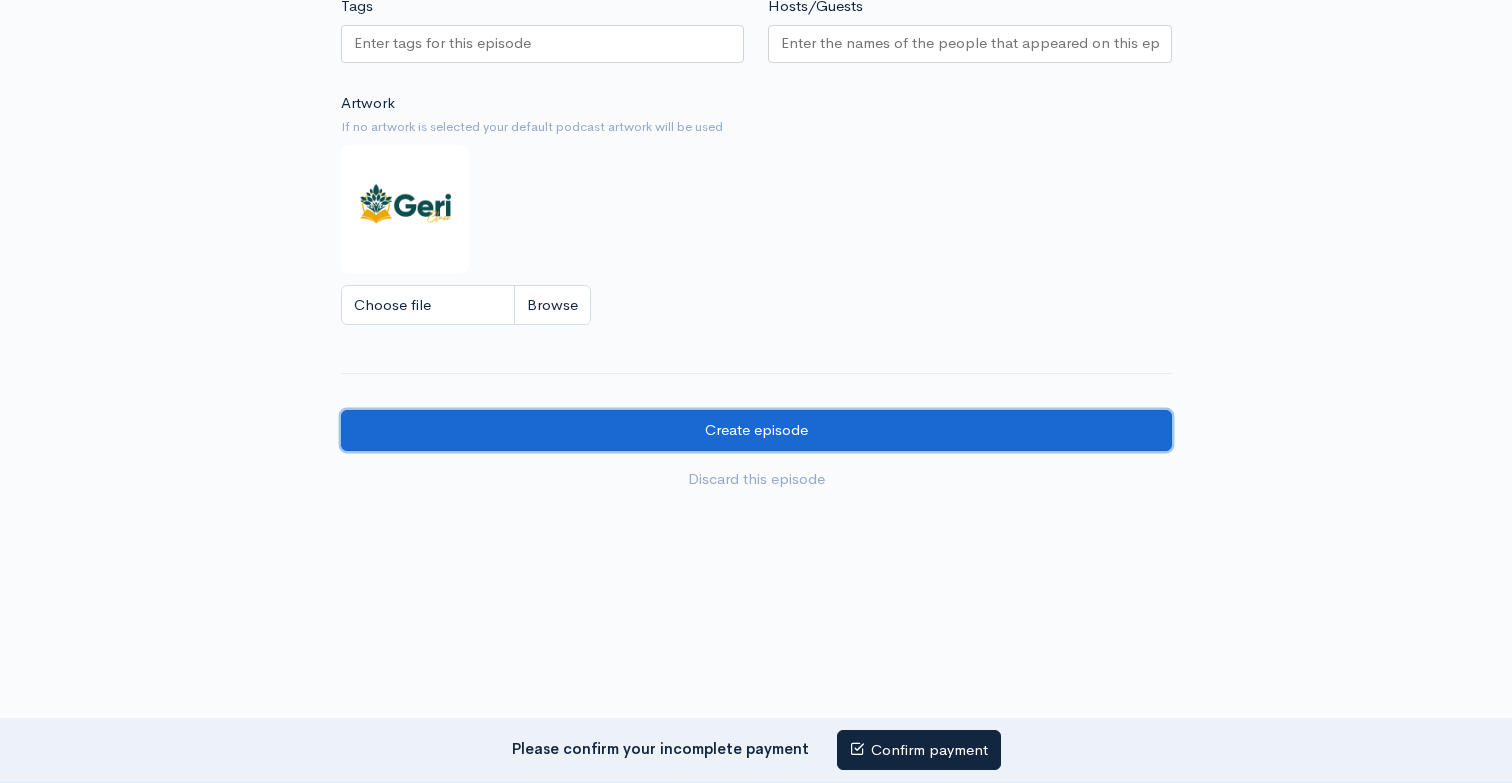click on "Create episode" at bounding box center [756, 430] 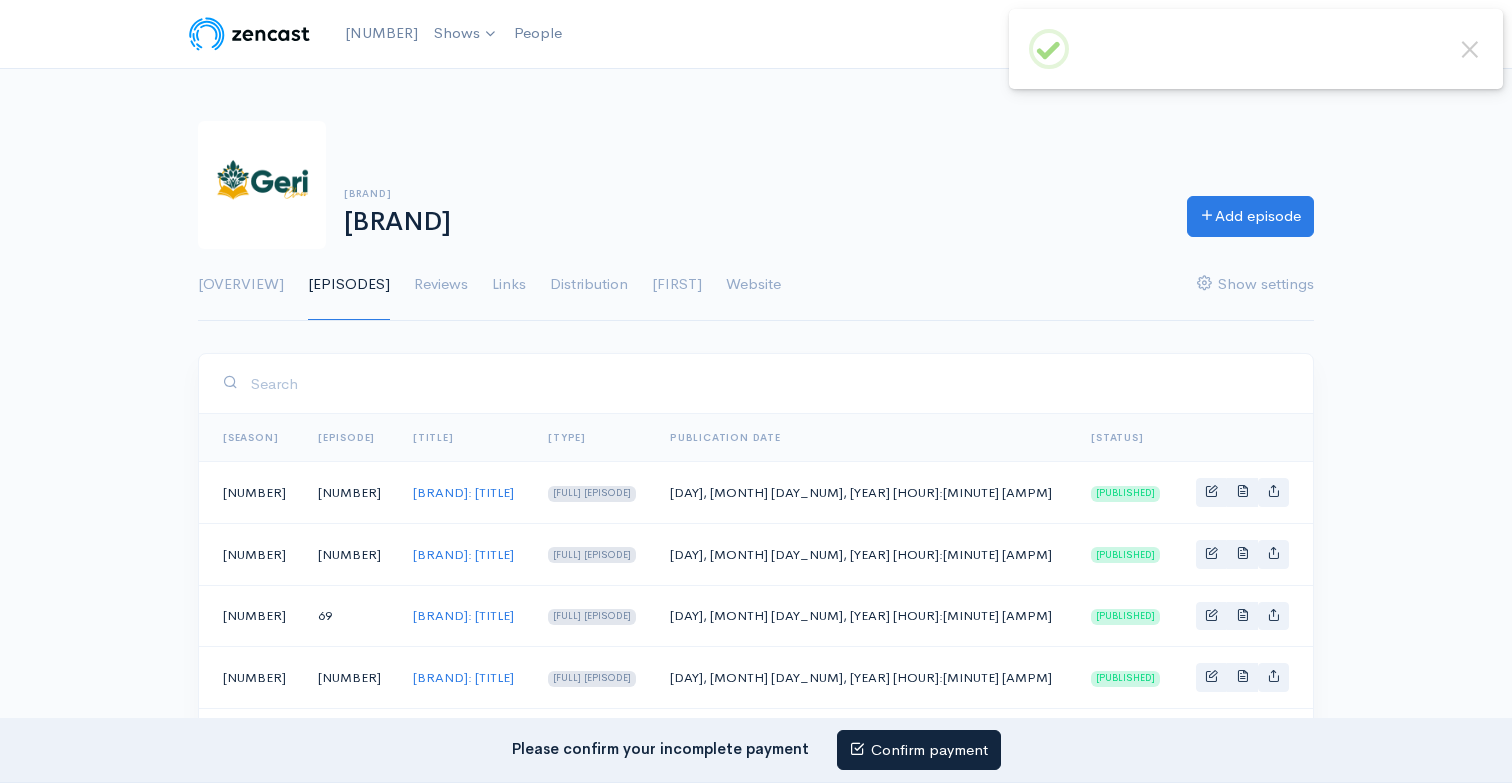 scroll, scrollTop: 0, scrollLeft: 0, axis: both 